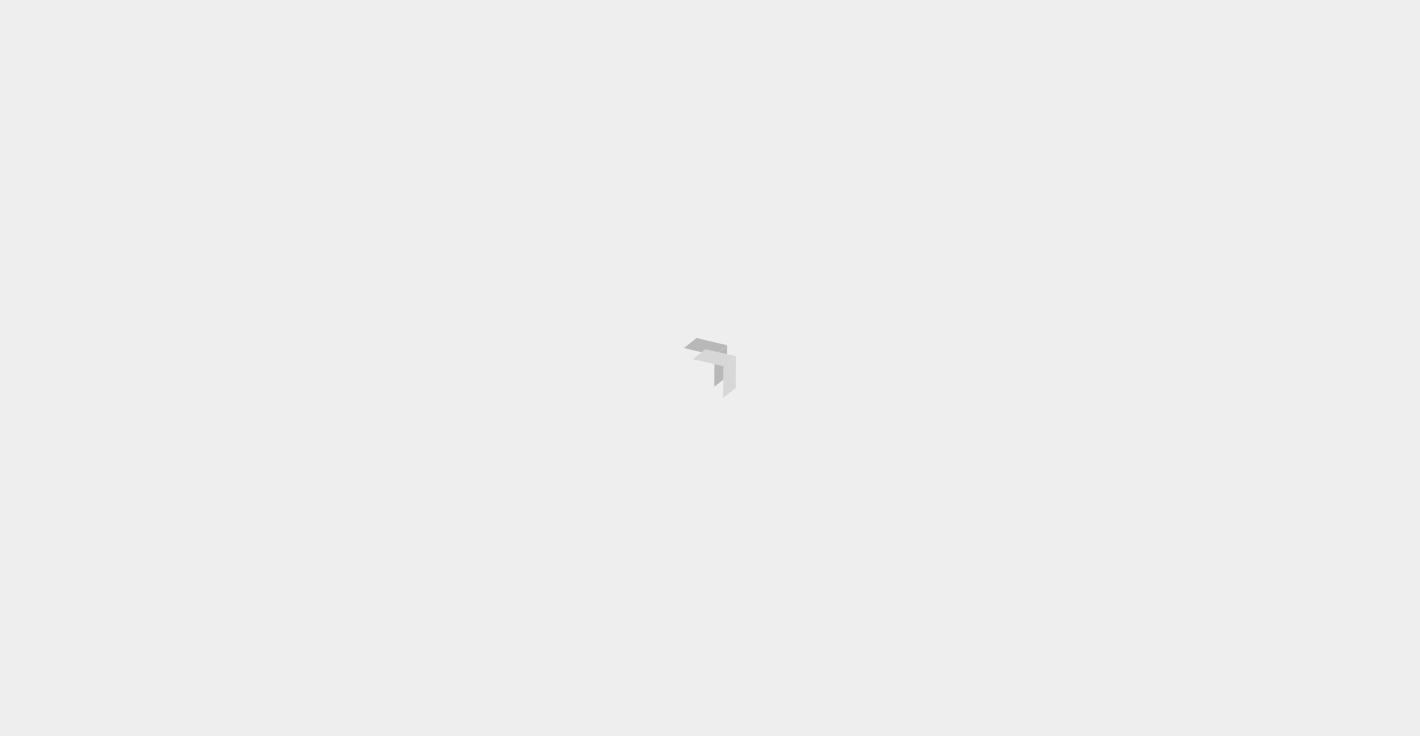 scroll, scrollTop: 0, scrollLeft: 0, axis: both 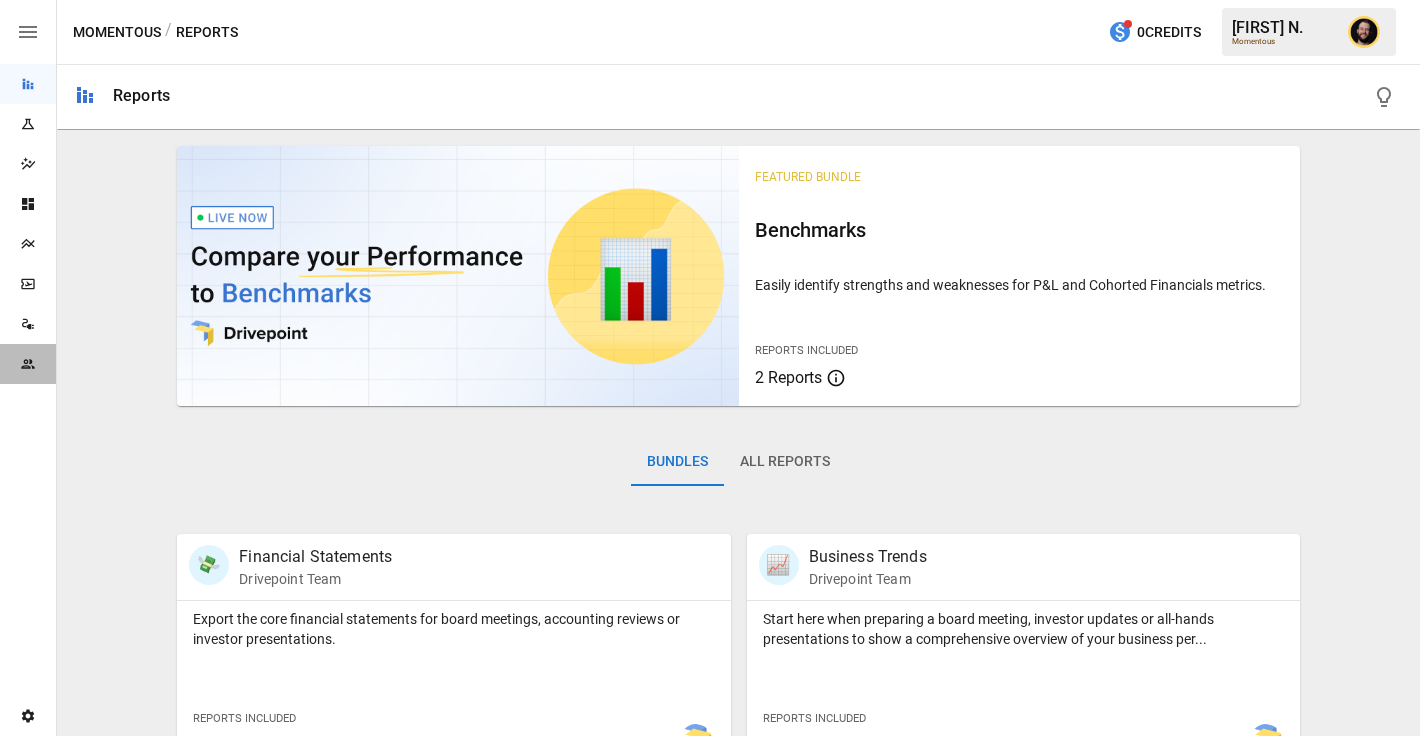 click on "Team" at bounding box center [28, 364] 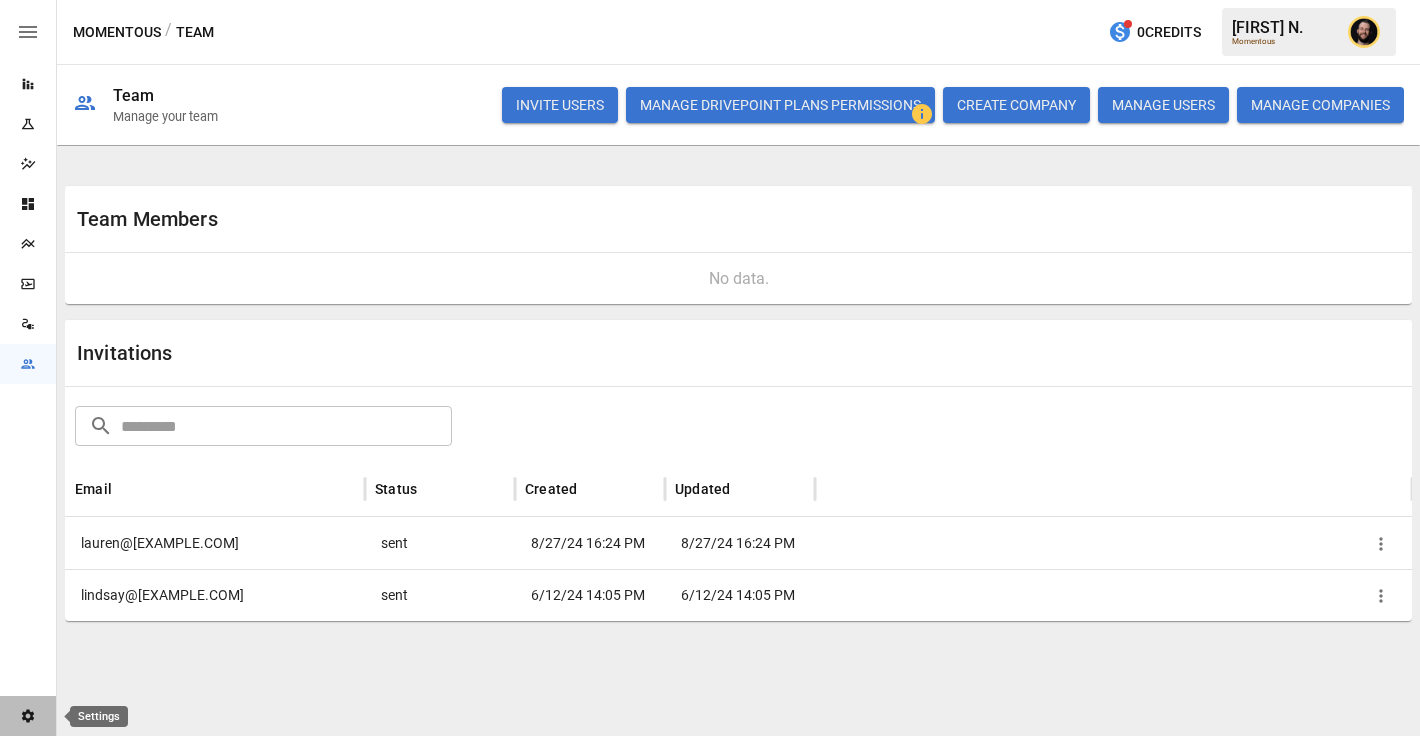 click 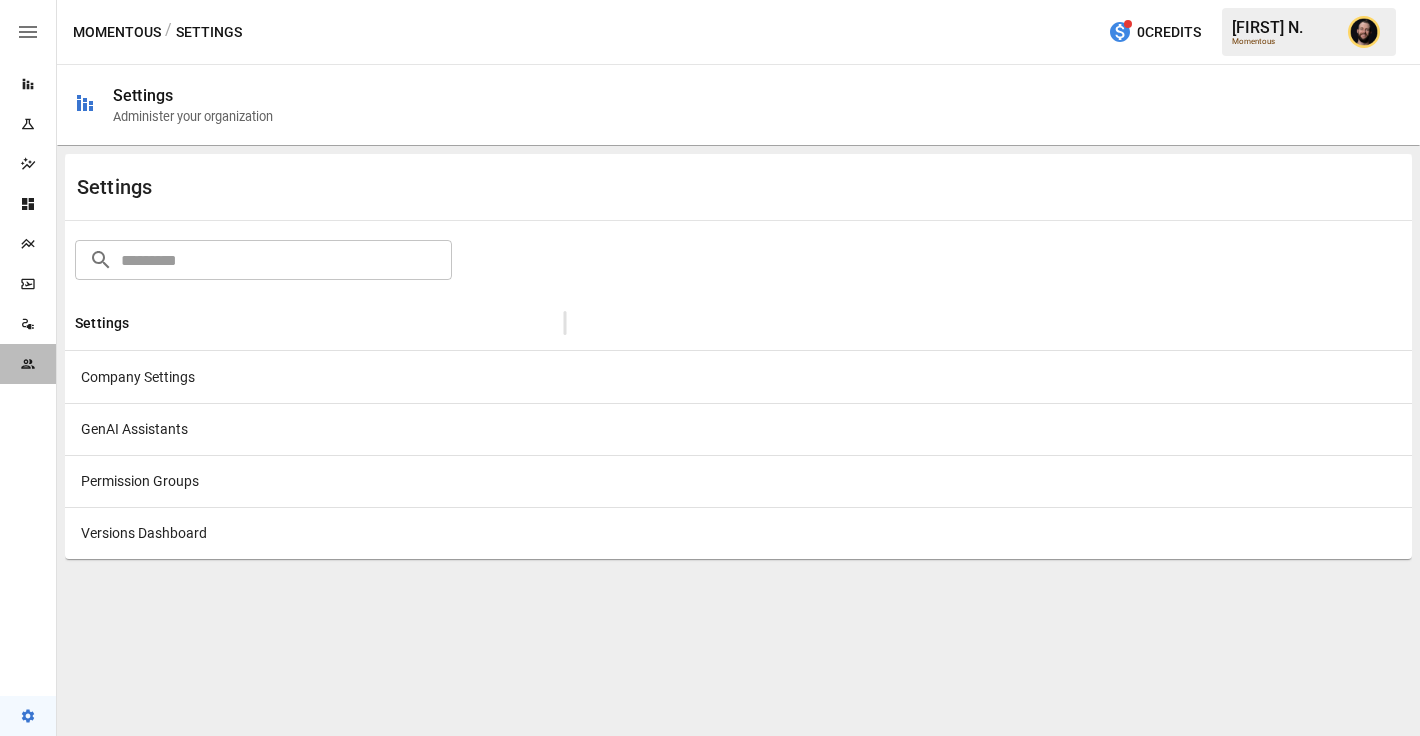 click 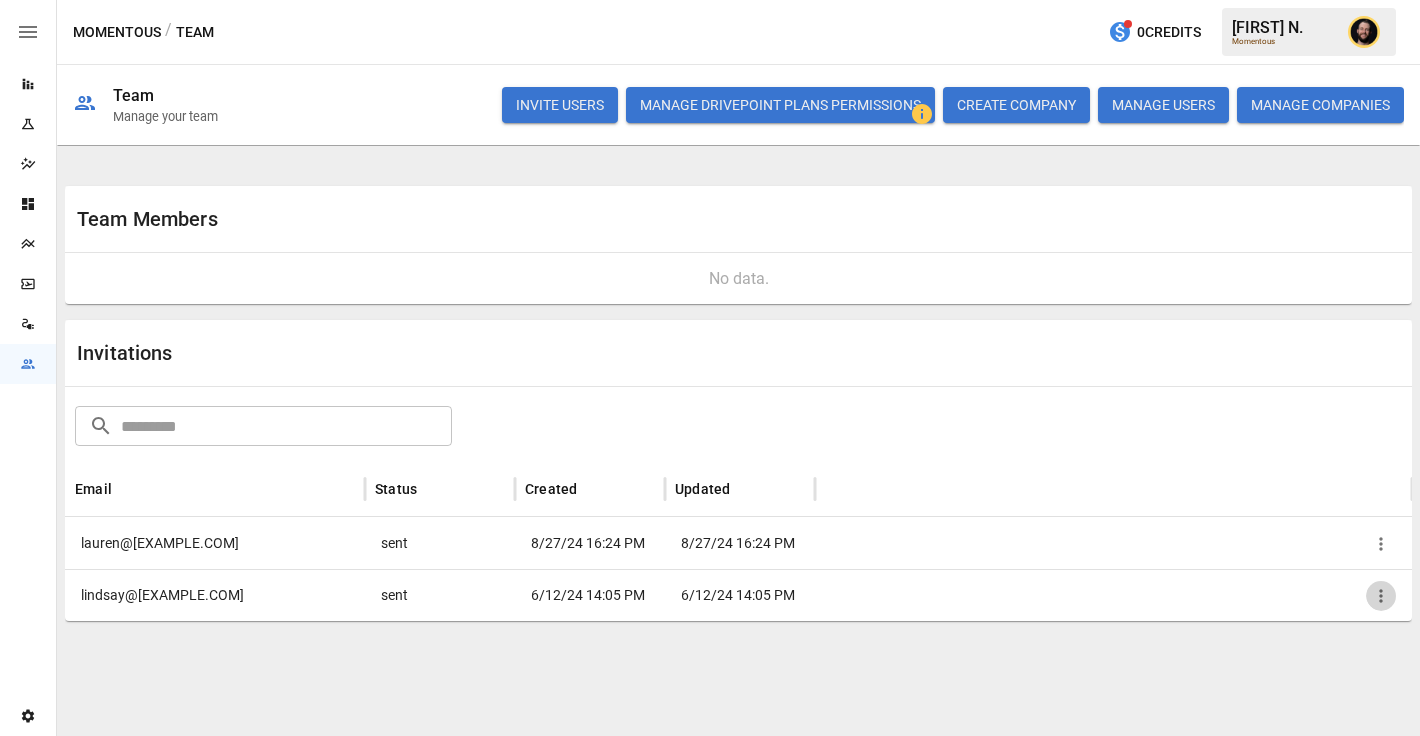 click 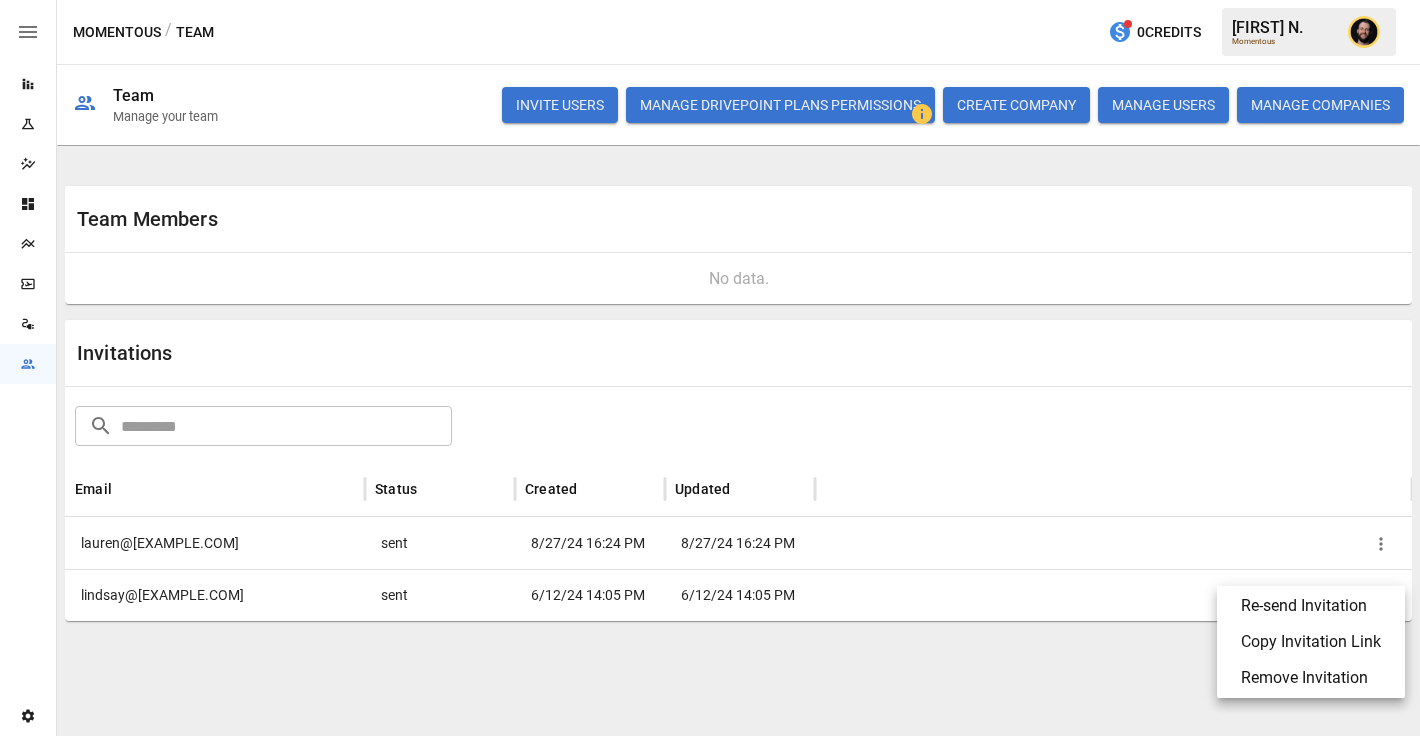 click on "Remove Invitation" at bounding box center (1311, 678) 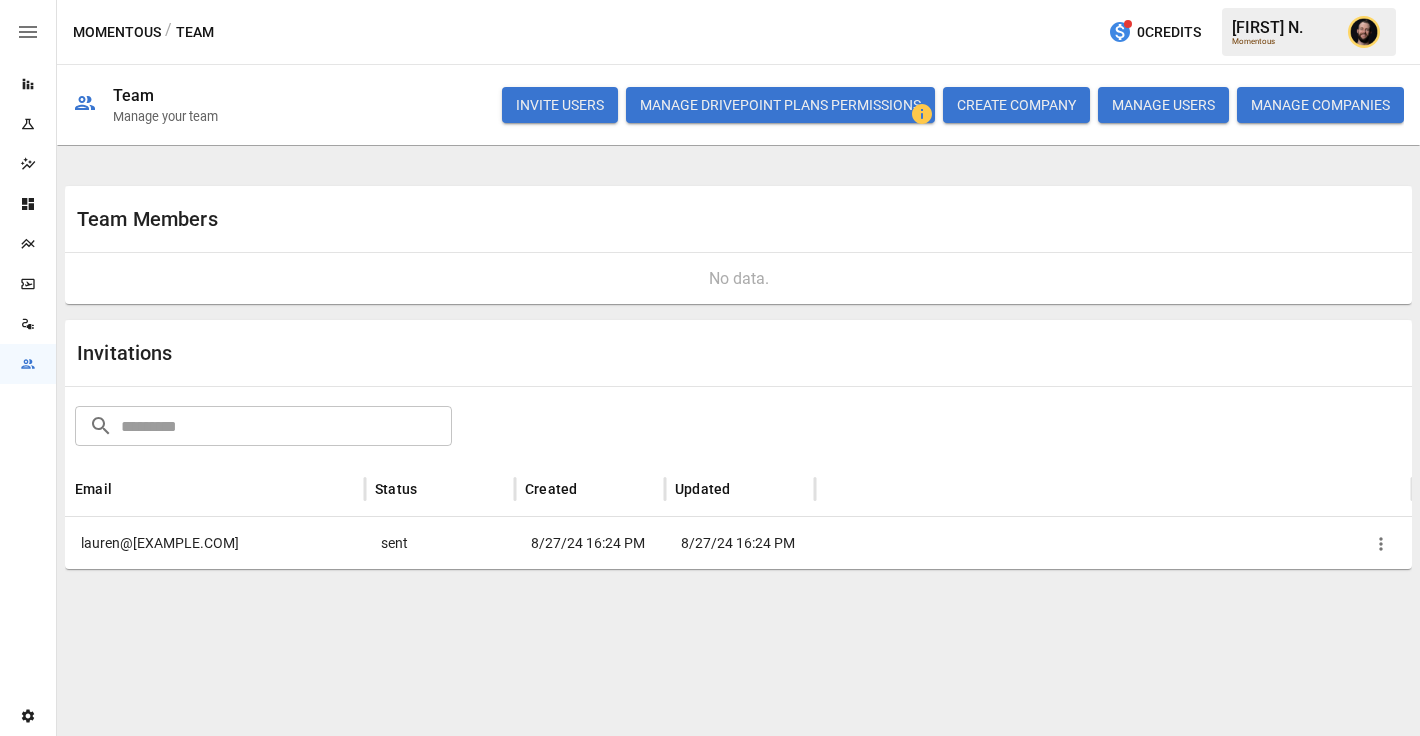 click on "Settings" at bounding box center [28, 716] 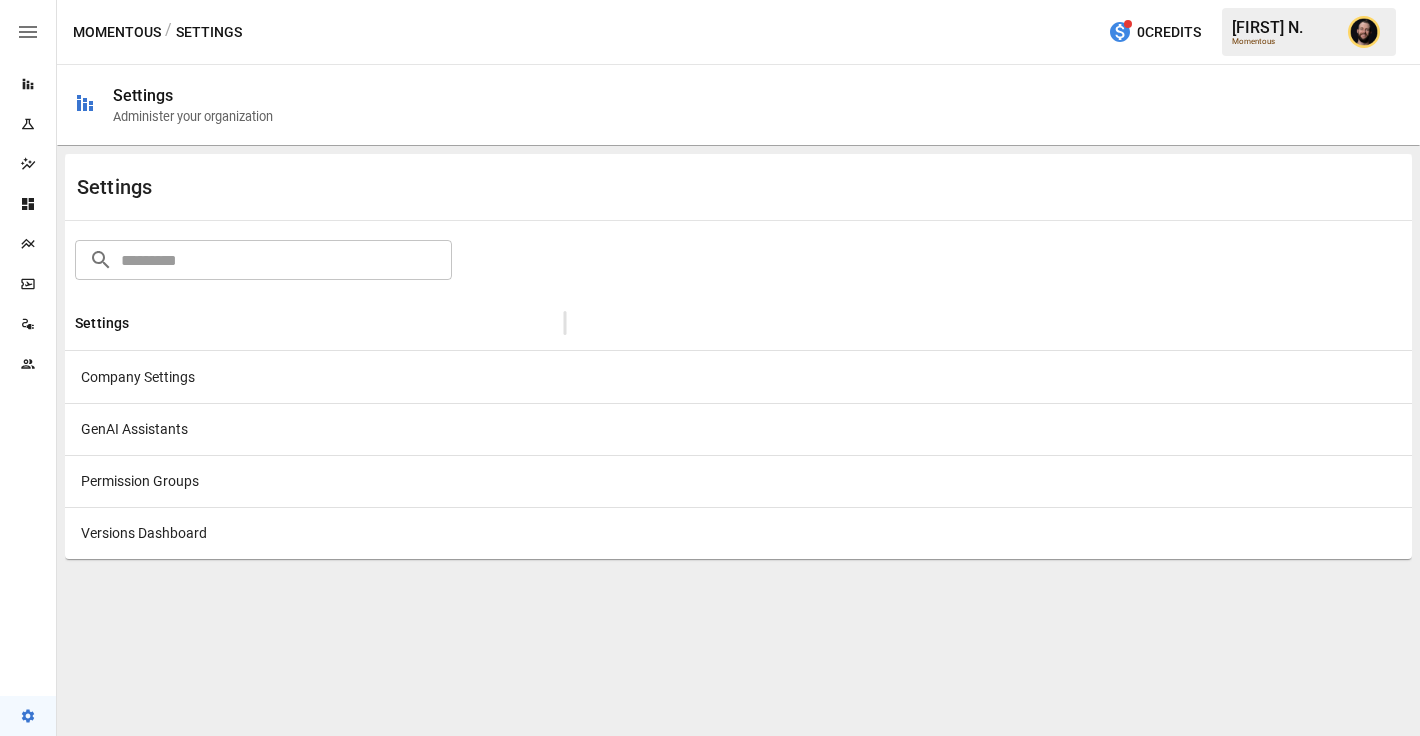click on "Company Settings" at bounding box center [315, 377] 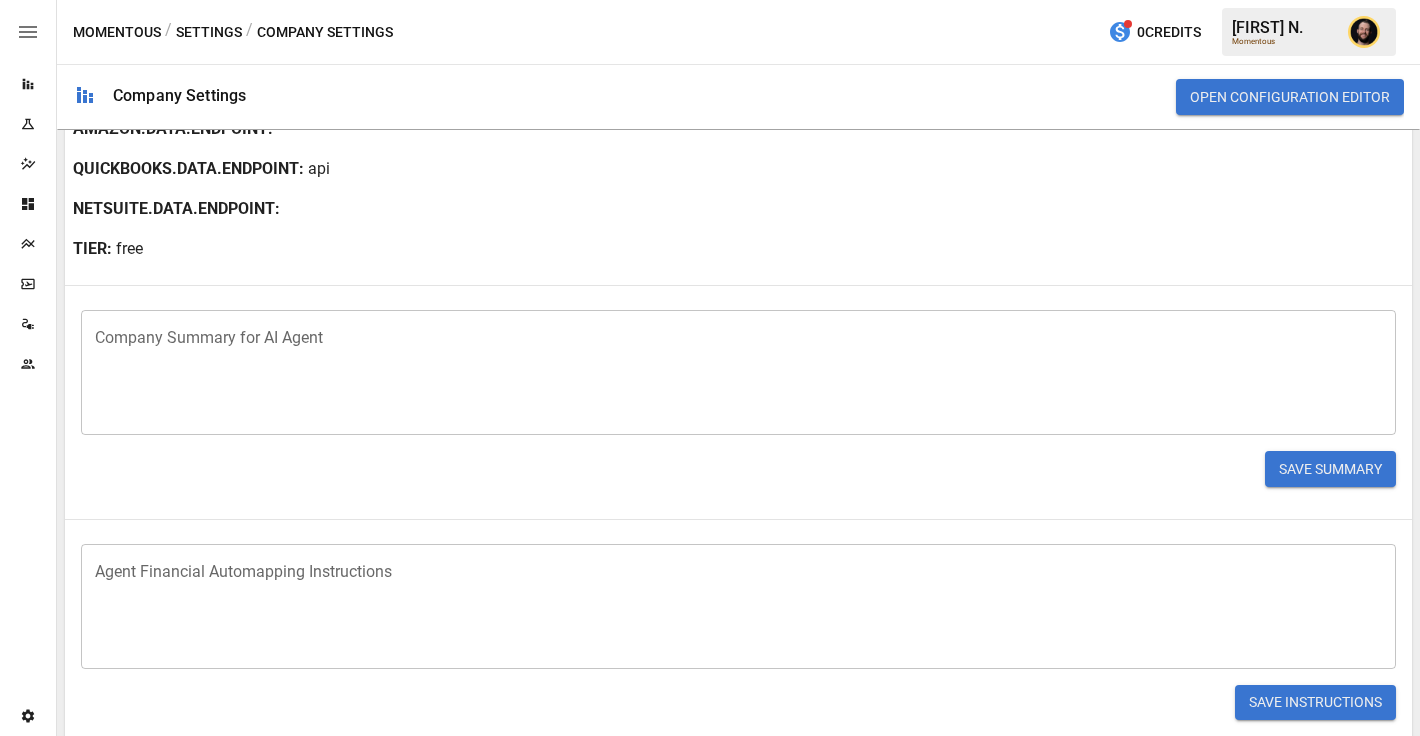 scroll, scrollTop: 507, scrollLeft: 0, axis: vertical 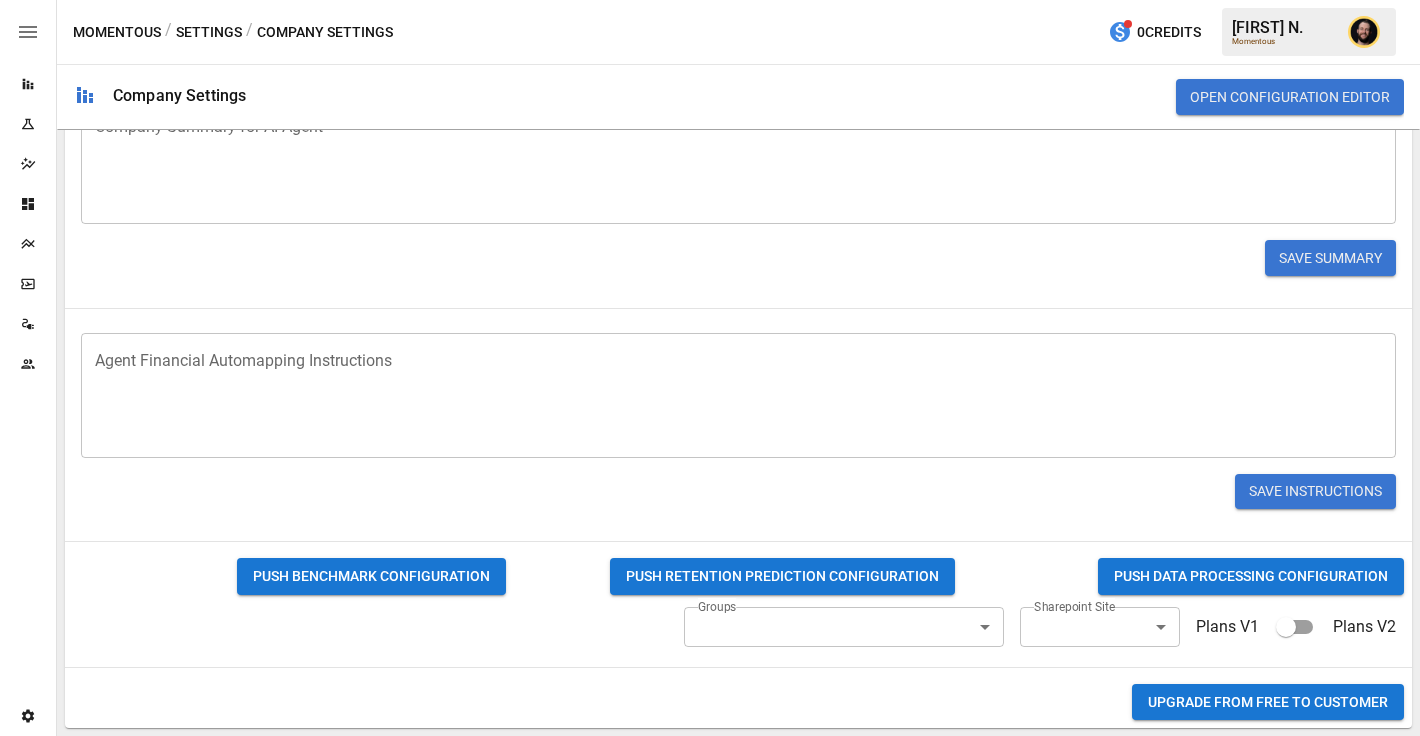 click on "Plans V1 Plans V2" at bounding box center (1296, 627) 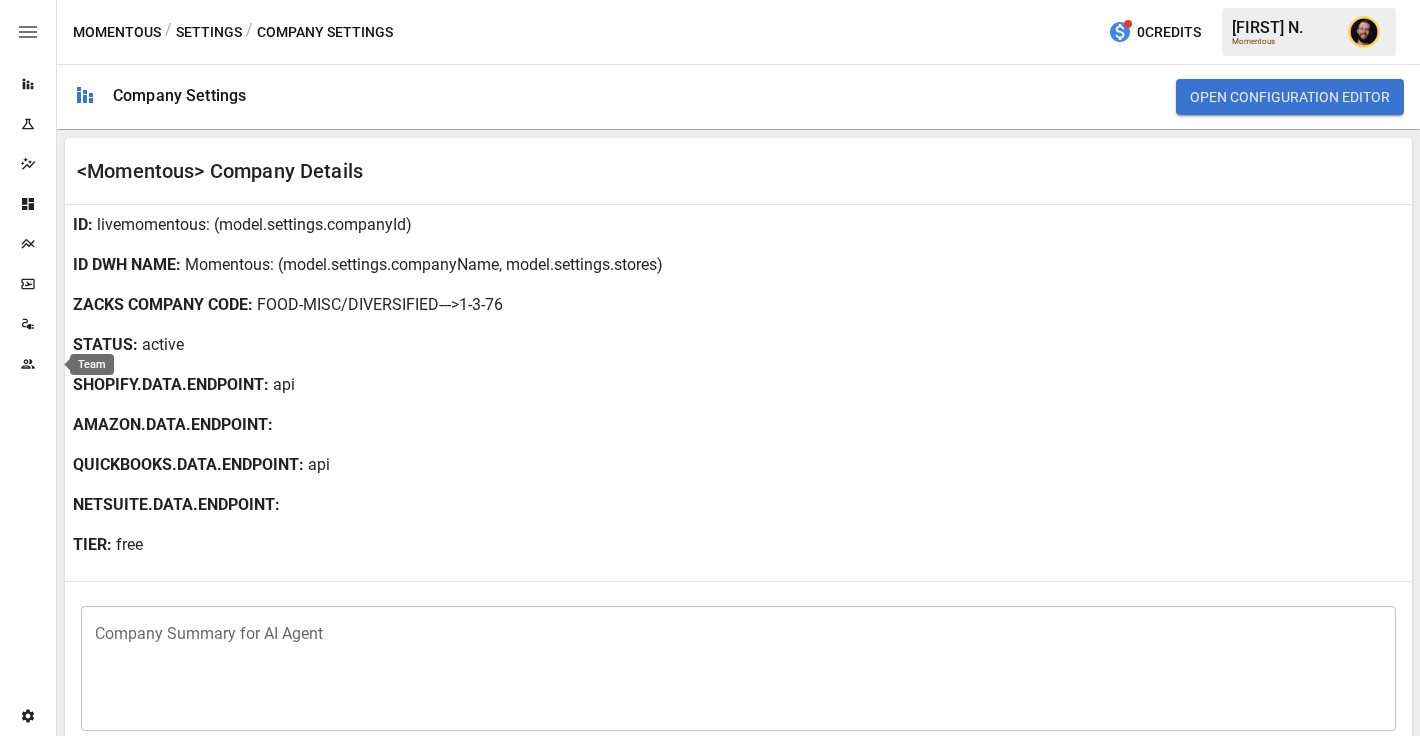 click at bounding box center (28, 364) 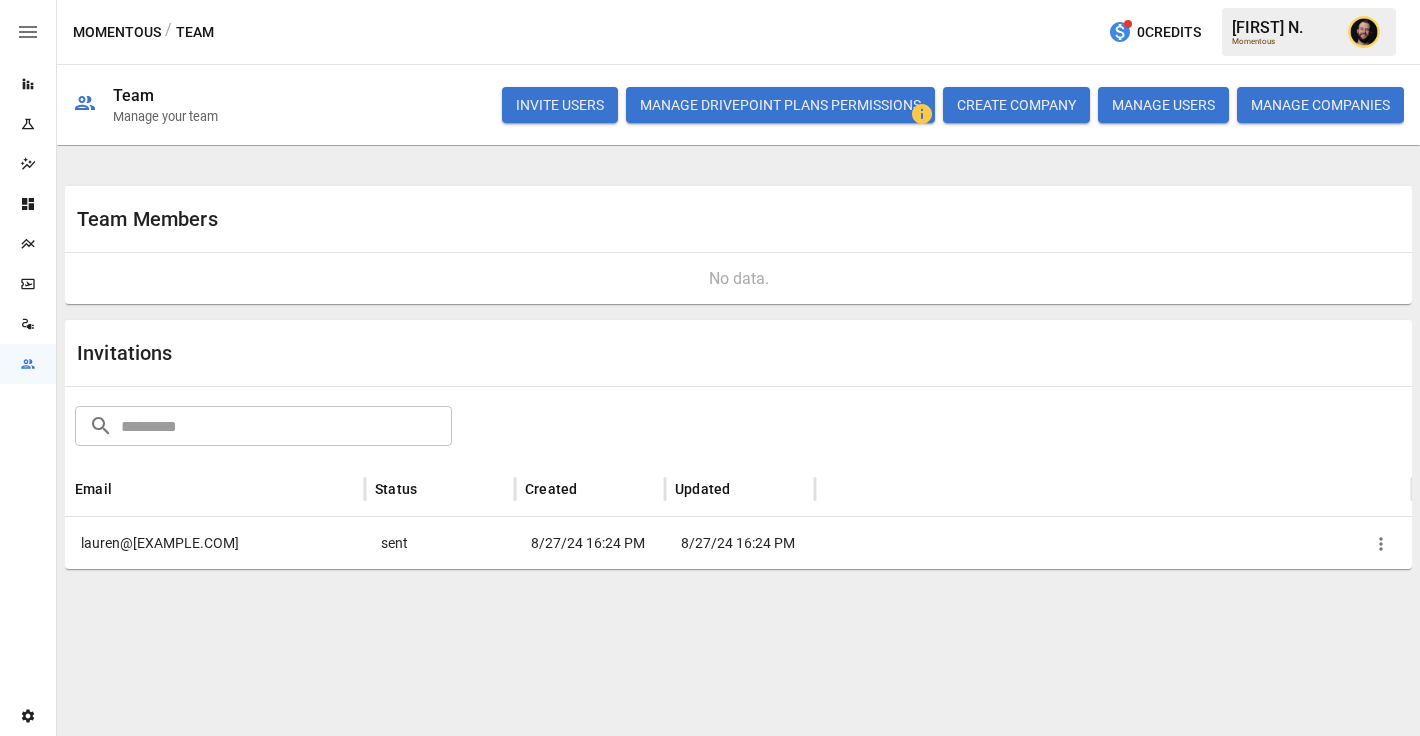 click on "Reports" at bounding box center [28, 84] 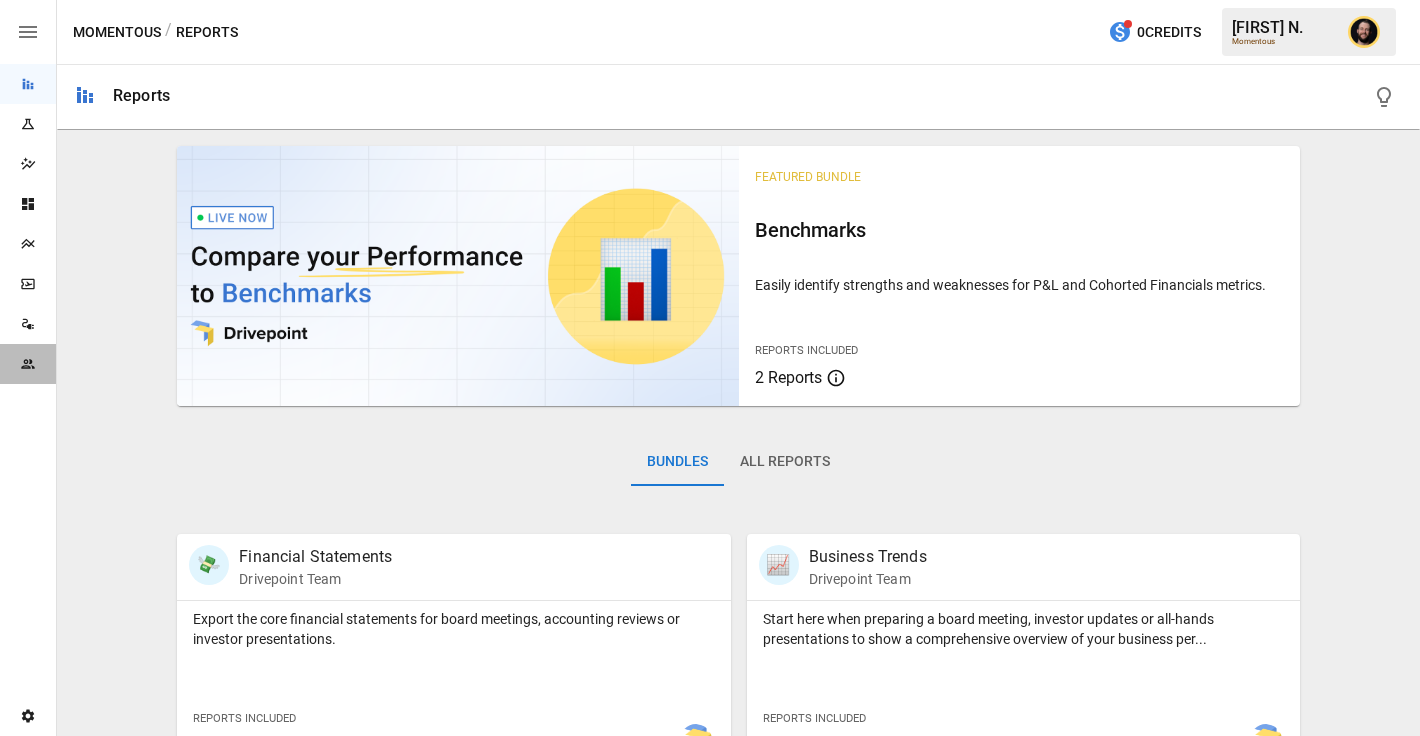 click 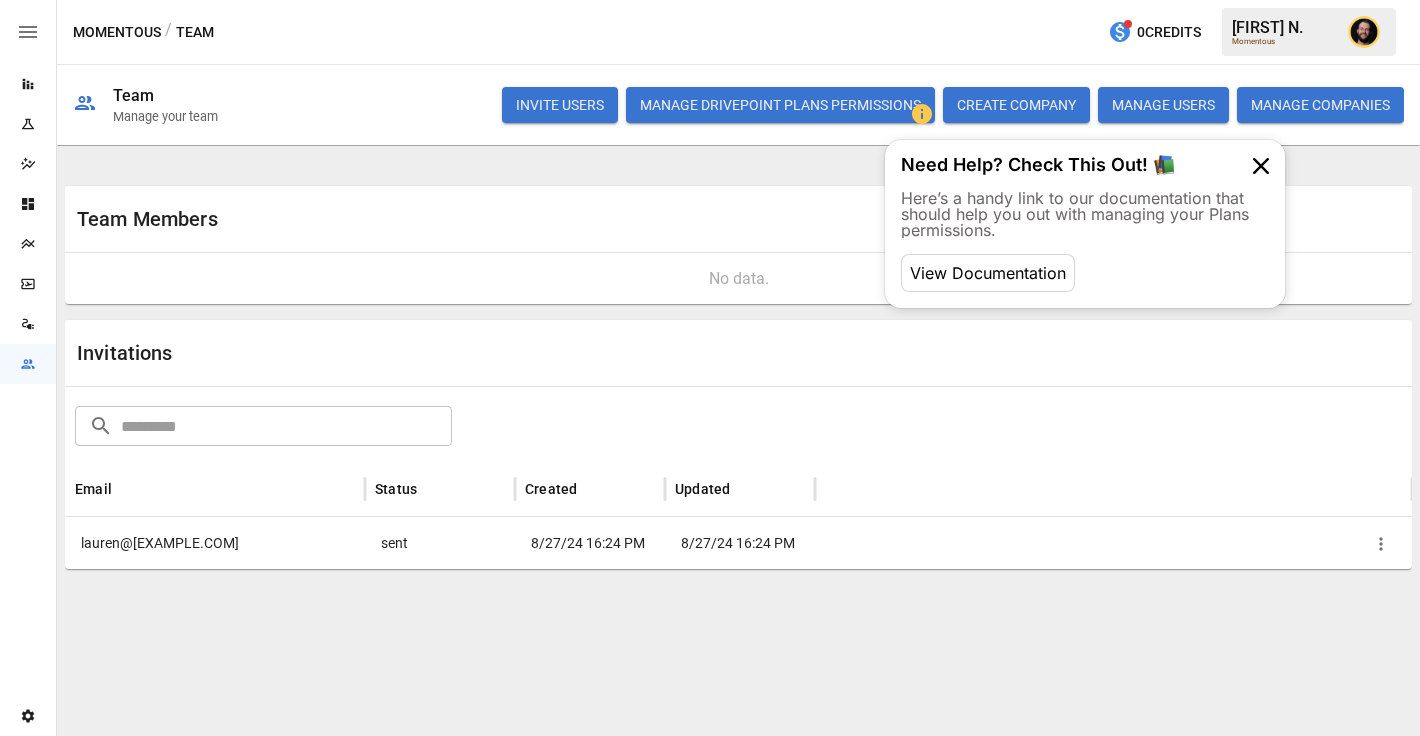 click on "INVITE USERS" at bounding box center (560, 105) 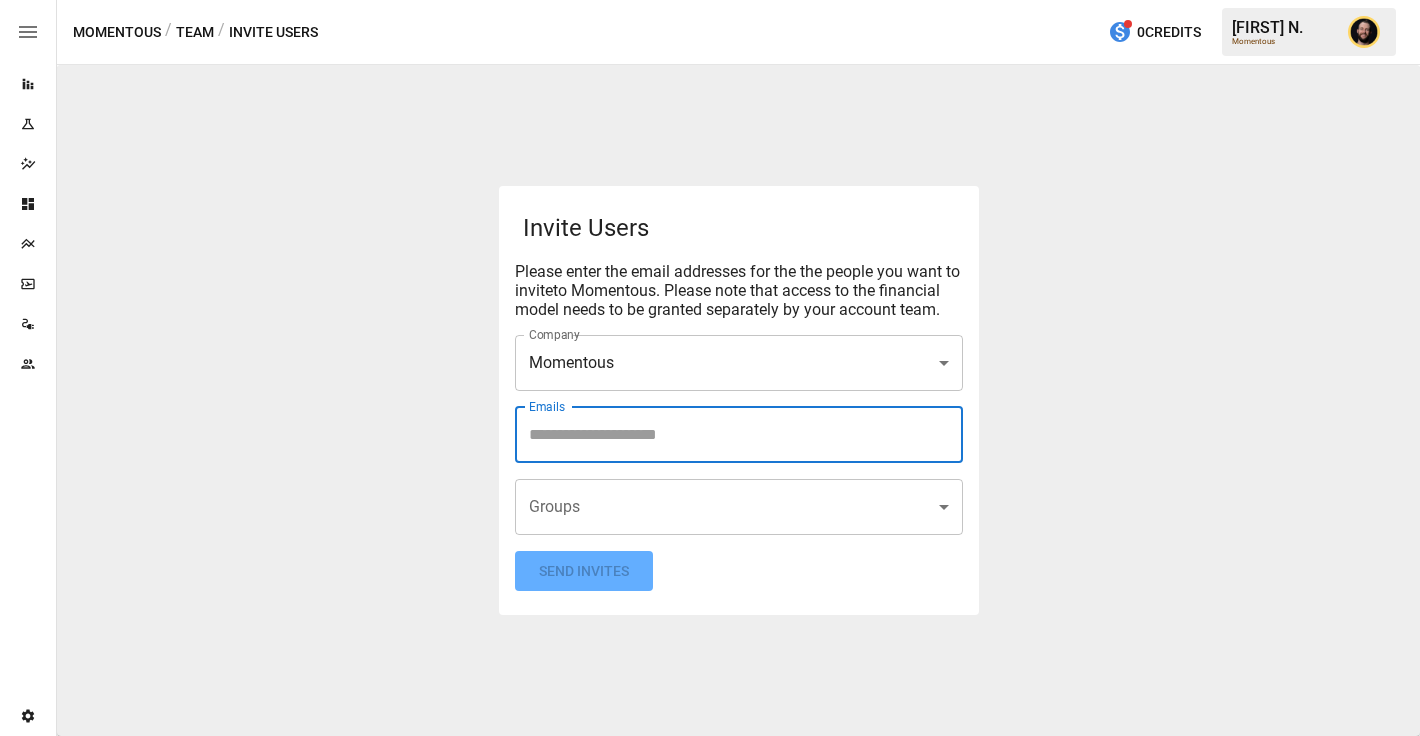 click on "Emails" at bounding box center [739, 435] 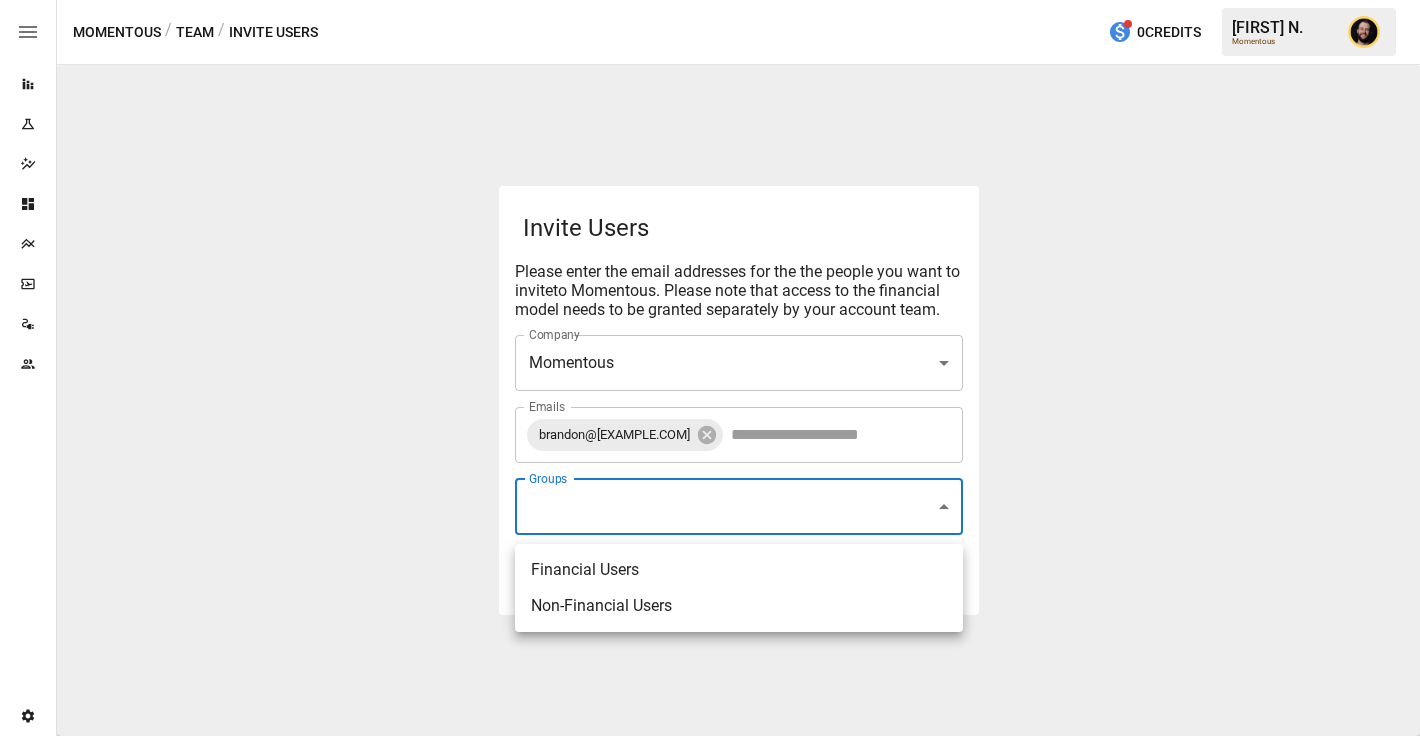click on "**********" at bounding box center (710, 0) 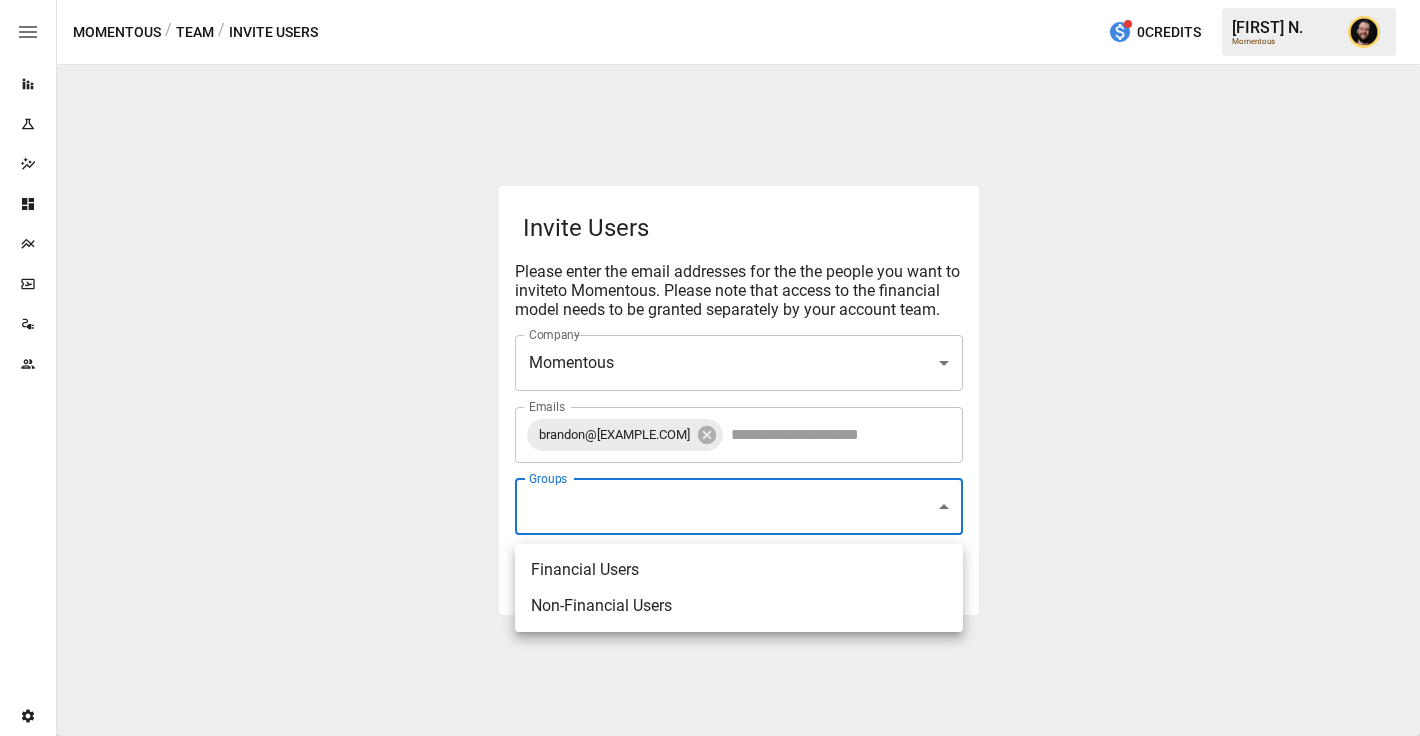 click on "Financial Users" at bounding box center [739, 570] 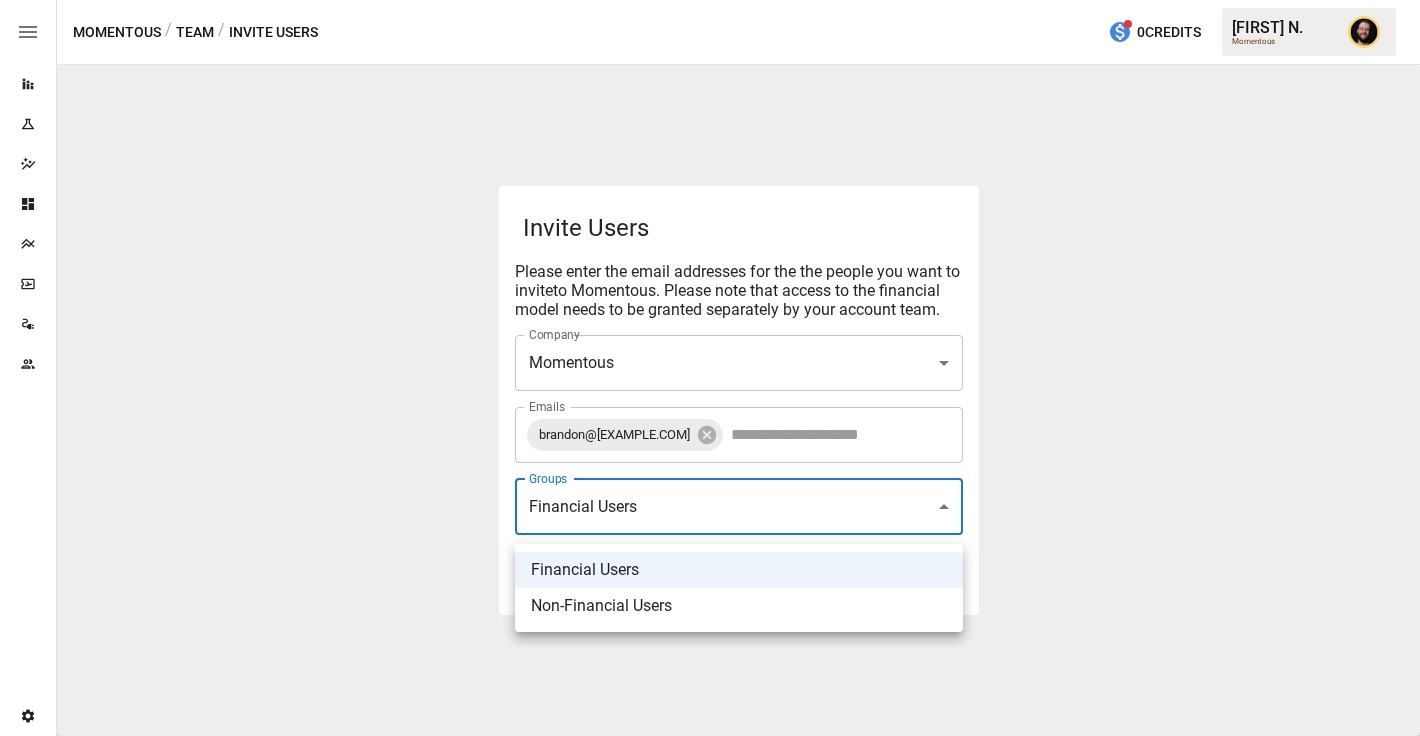 click at bounding box center [710, 368] 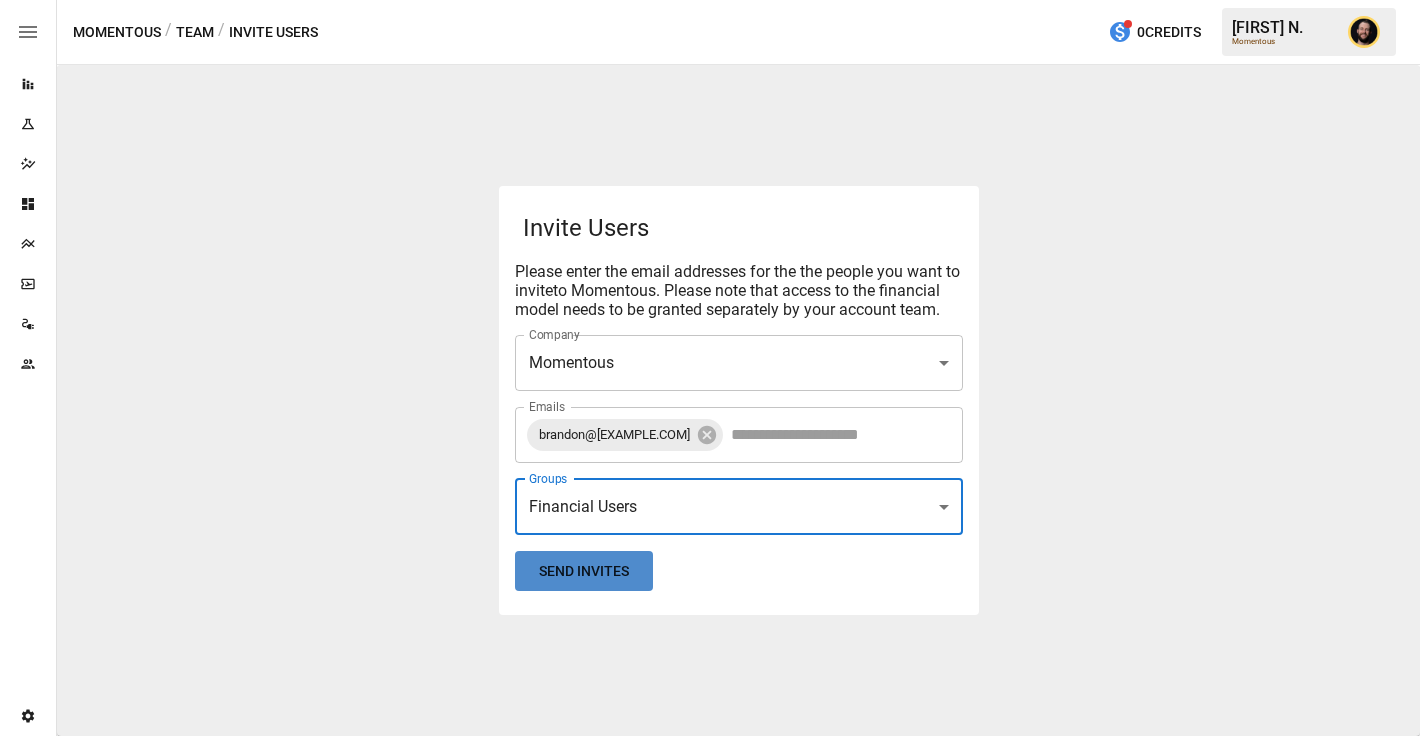 click on "Send Invites" at bounding box center (584, 571) 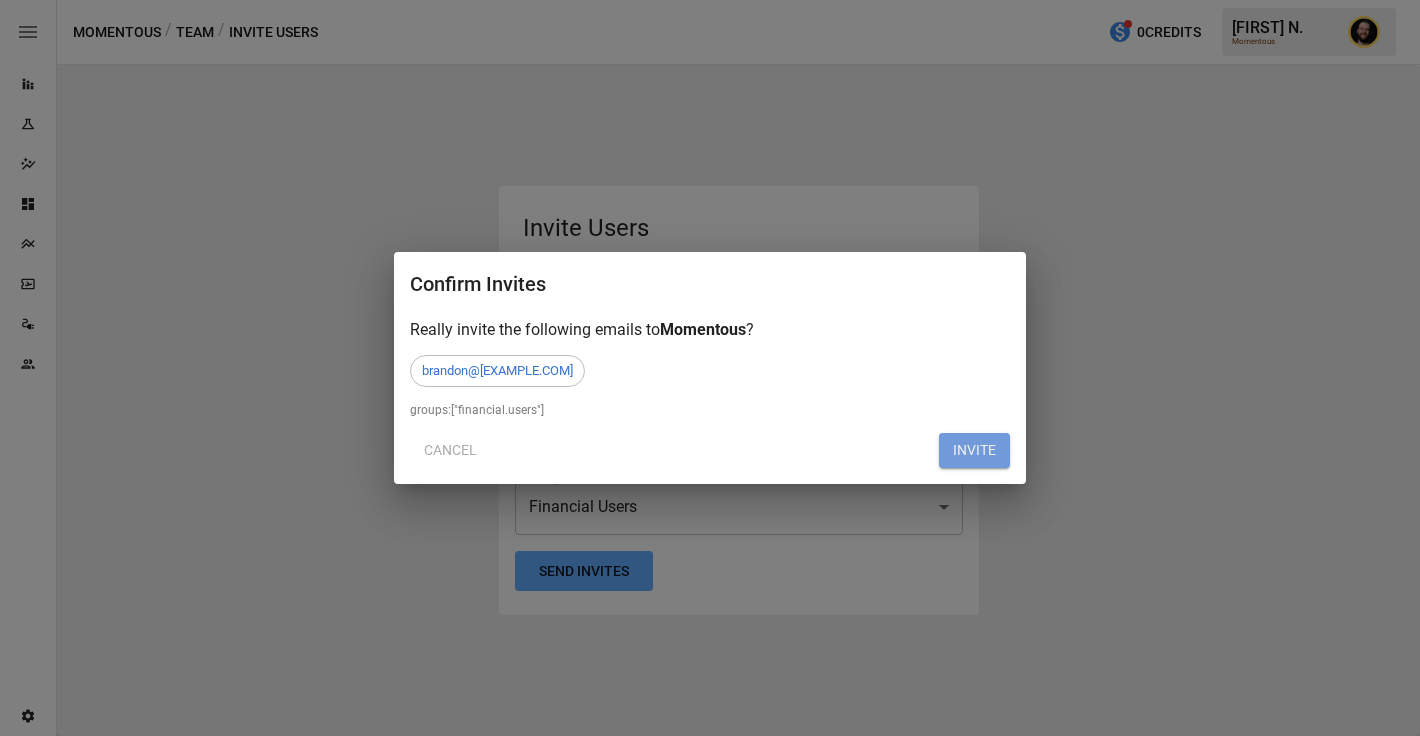 click on "INVITE" at bounding box center [974, 451] 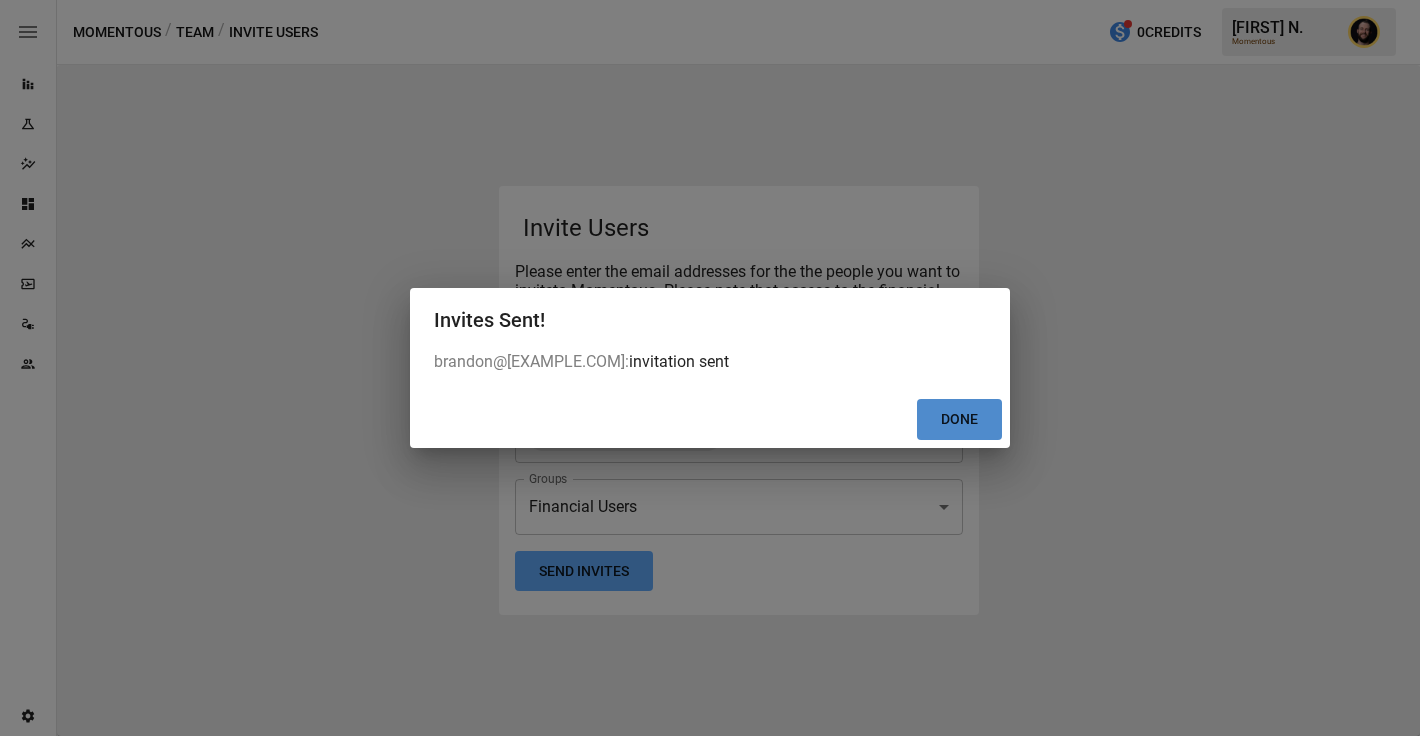 click on "Done" at bounding box center [959, 419] 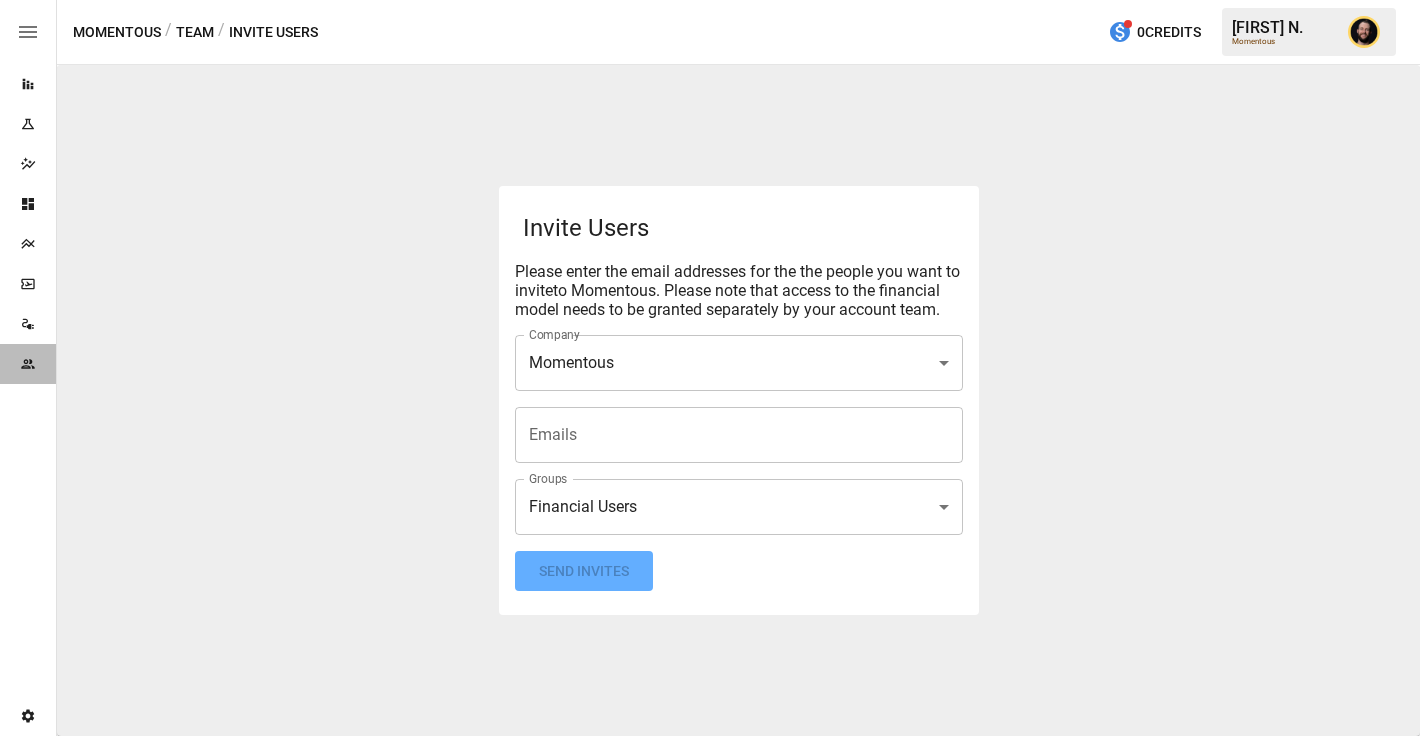 click 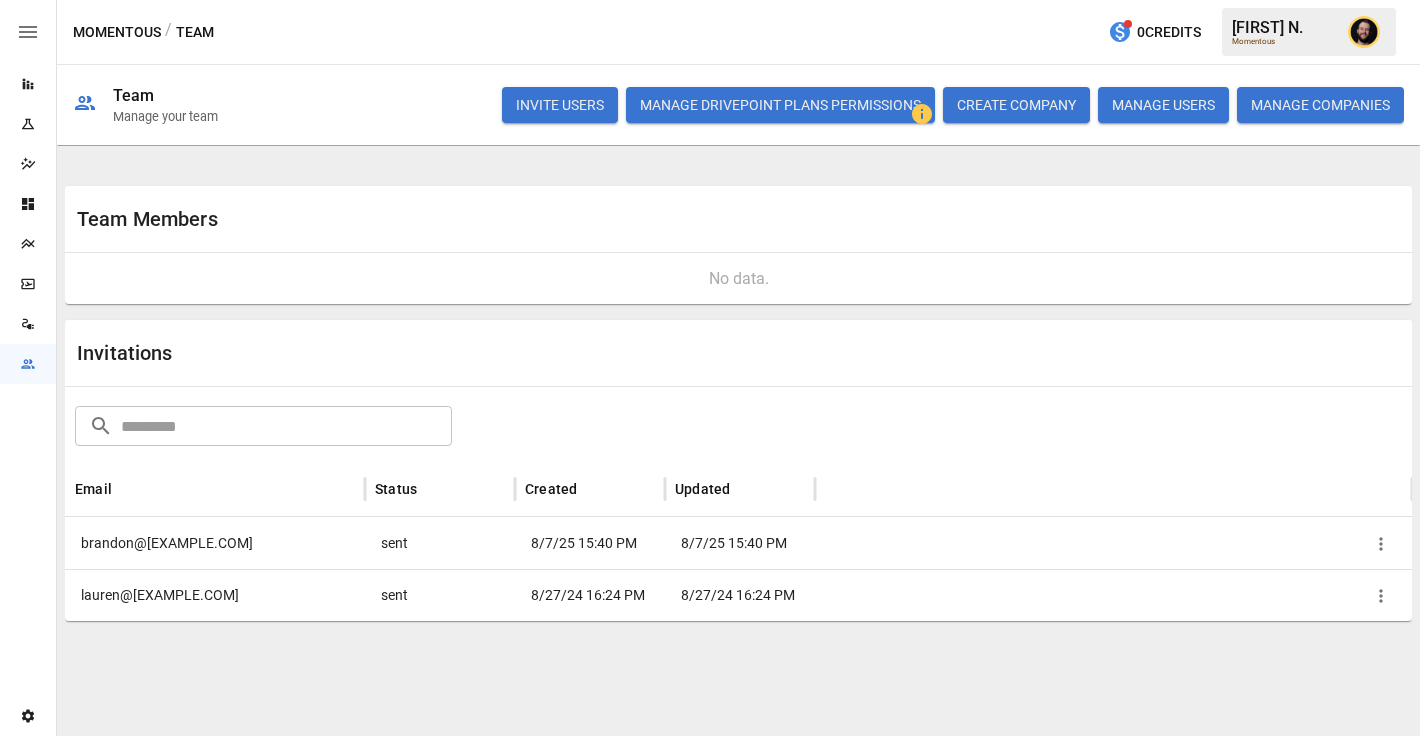 click 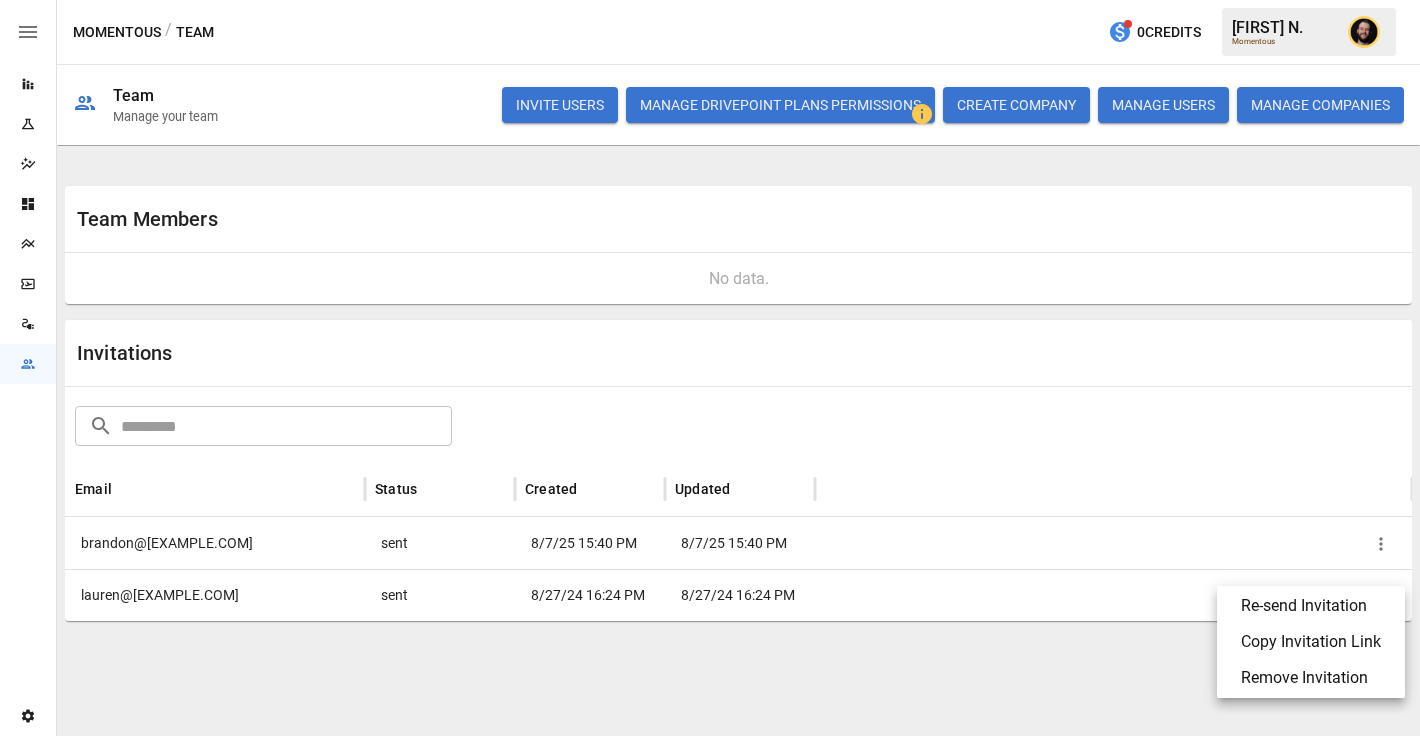 click on "Copy Invitation Link" at bounding box center [1311, 642] 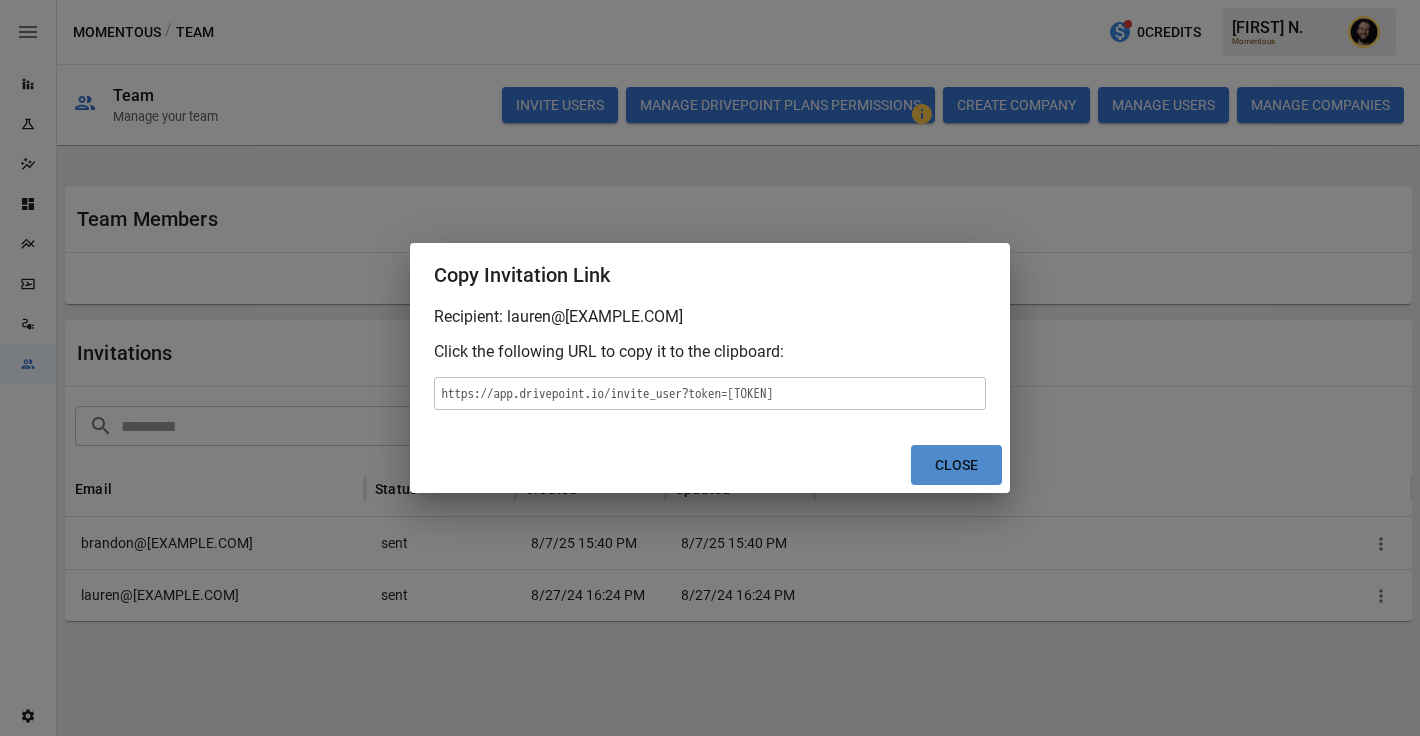 click on "Close" at bounding box center (956, 465) 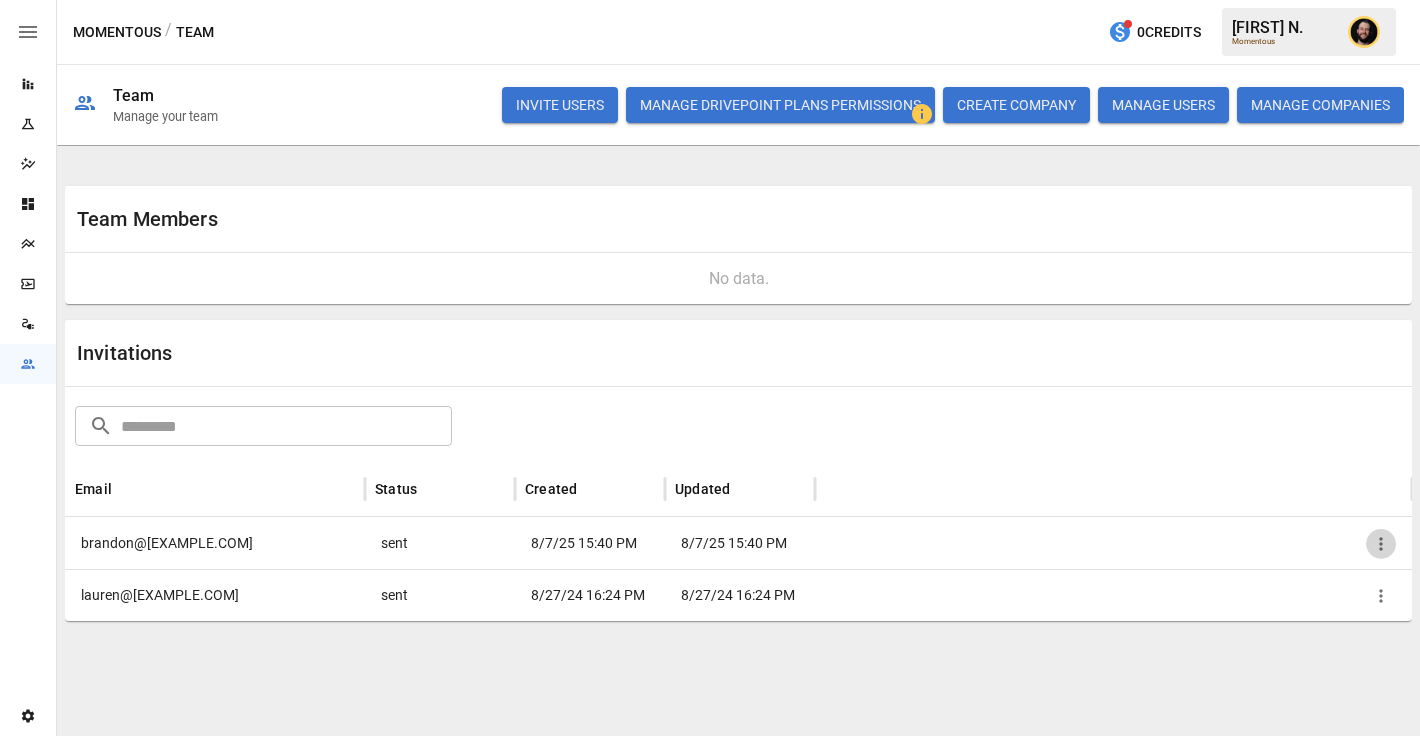 click 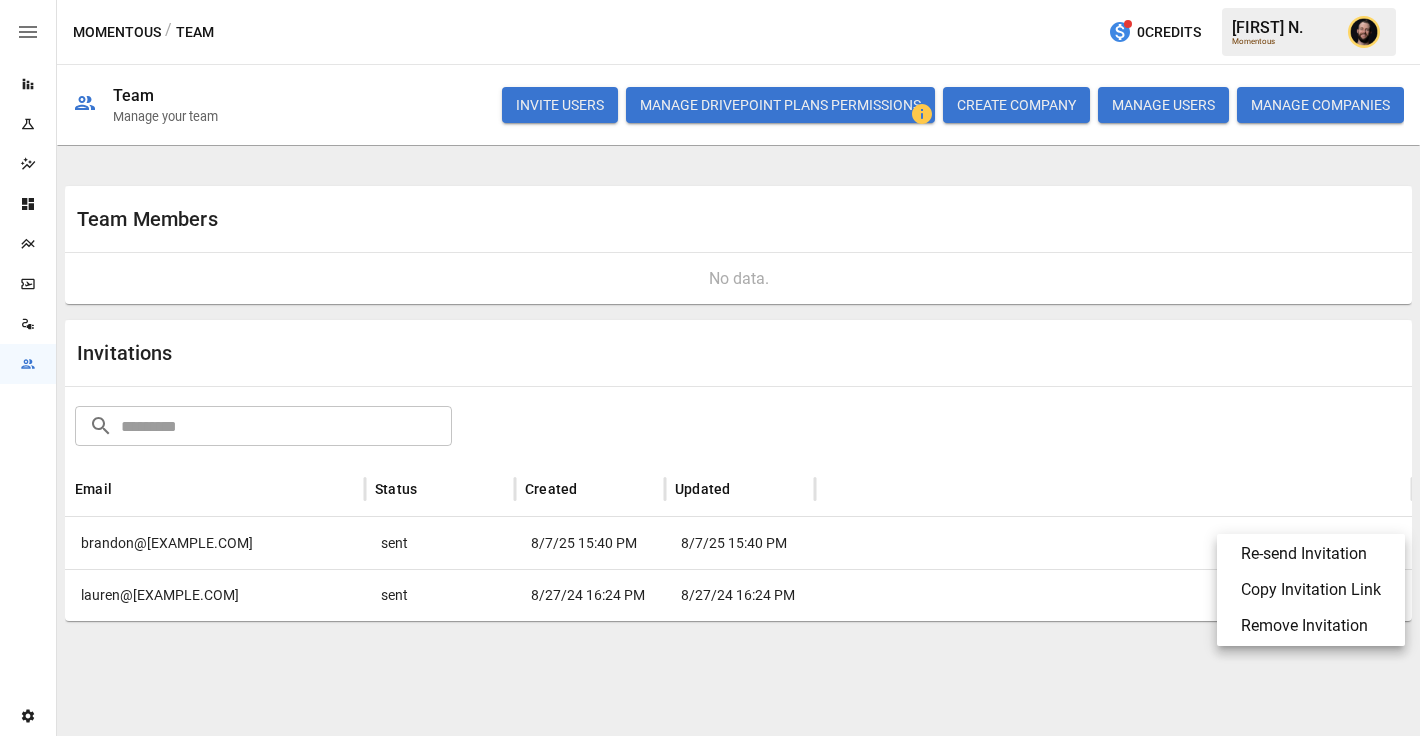 click on "Copy Invitation Link" at bounding box center (1311, 590) 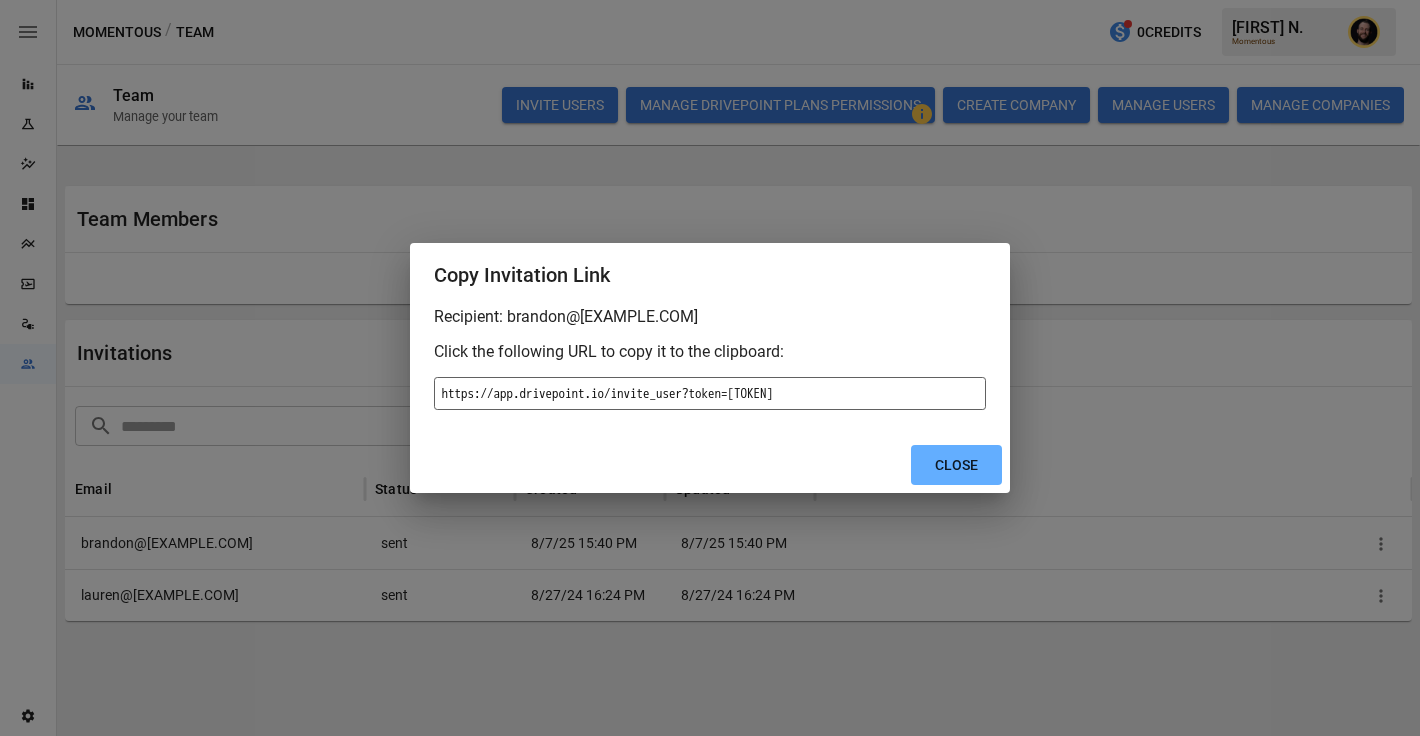 click on "https://app.drivepoint.io/invite_user?token=[TOKEN]" at bounding box center (710, 393) 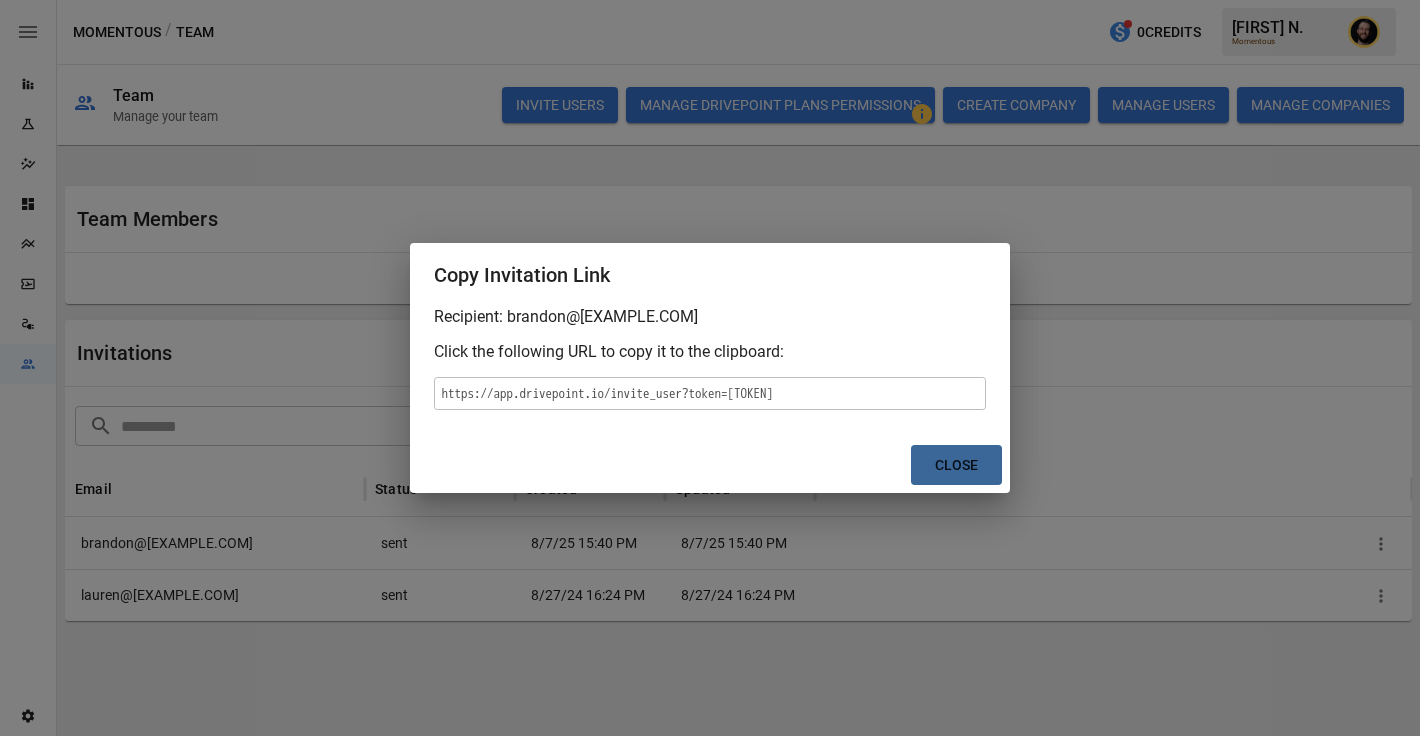 click on "Close" at bounding box center (956, 465) 